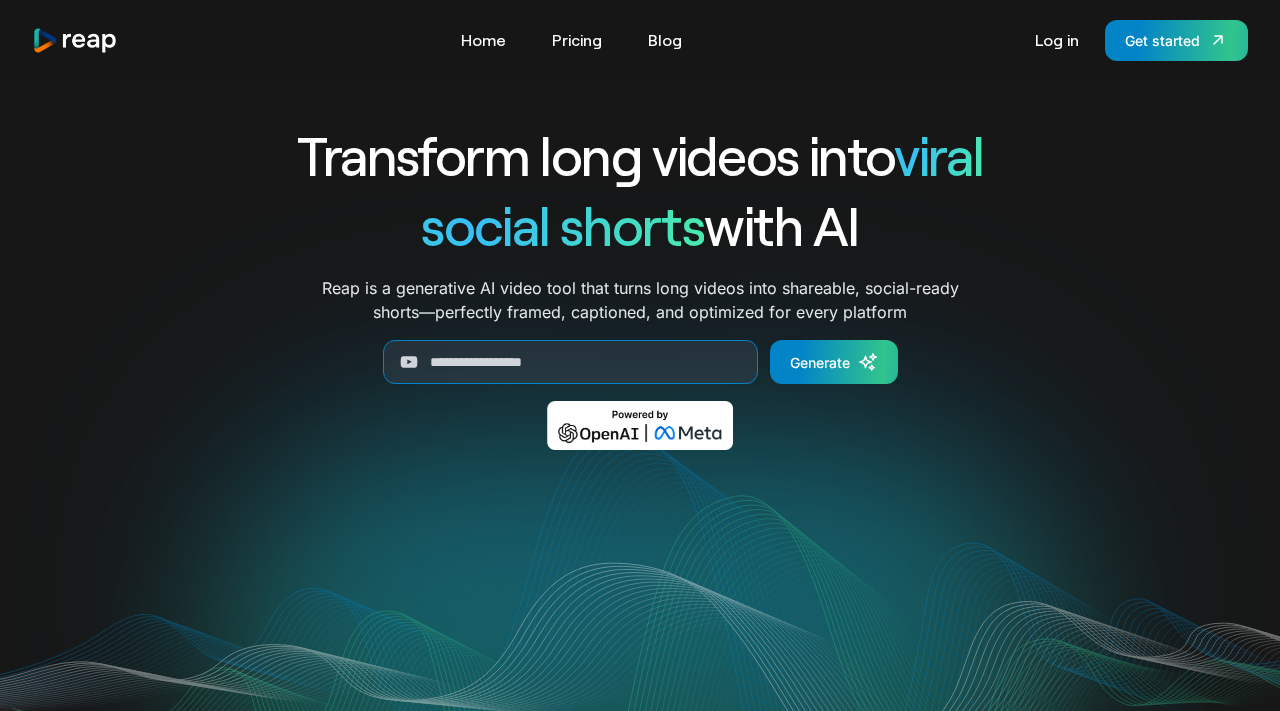 scroll, scrollTop: 0, scrollLeft: 0, axis: both 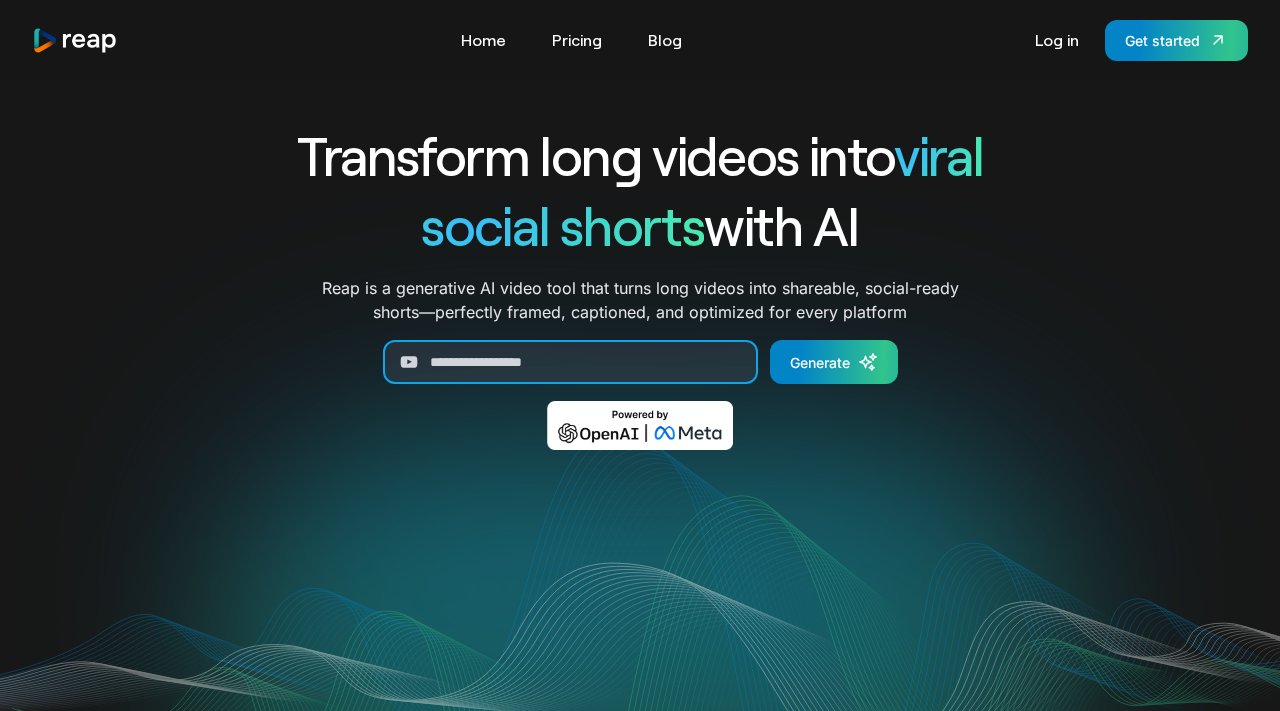 click at bounding box center [570, 362] 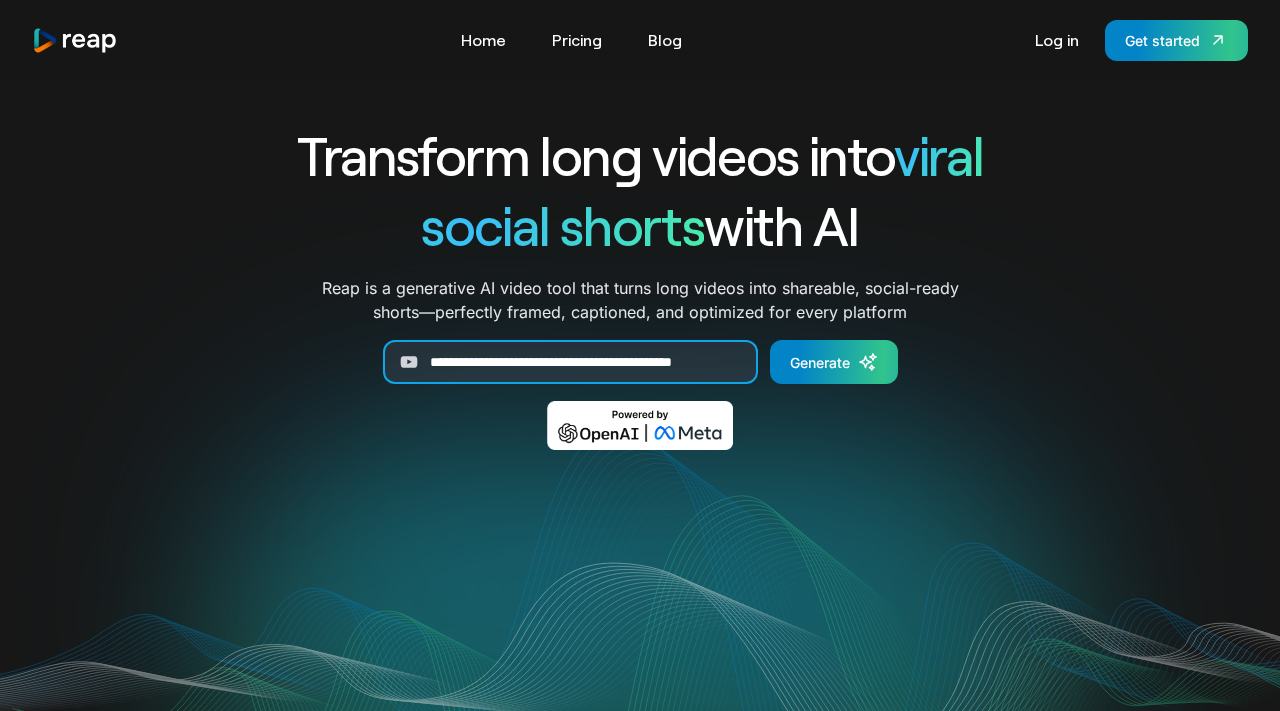 scroll, scrollTop: 0, scrollLeft: 55, axis: horizontal 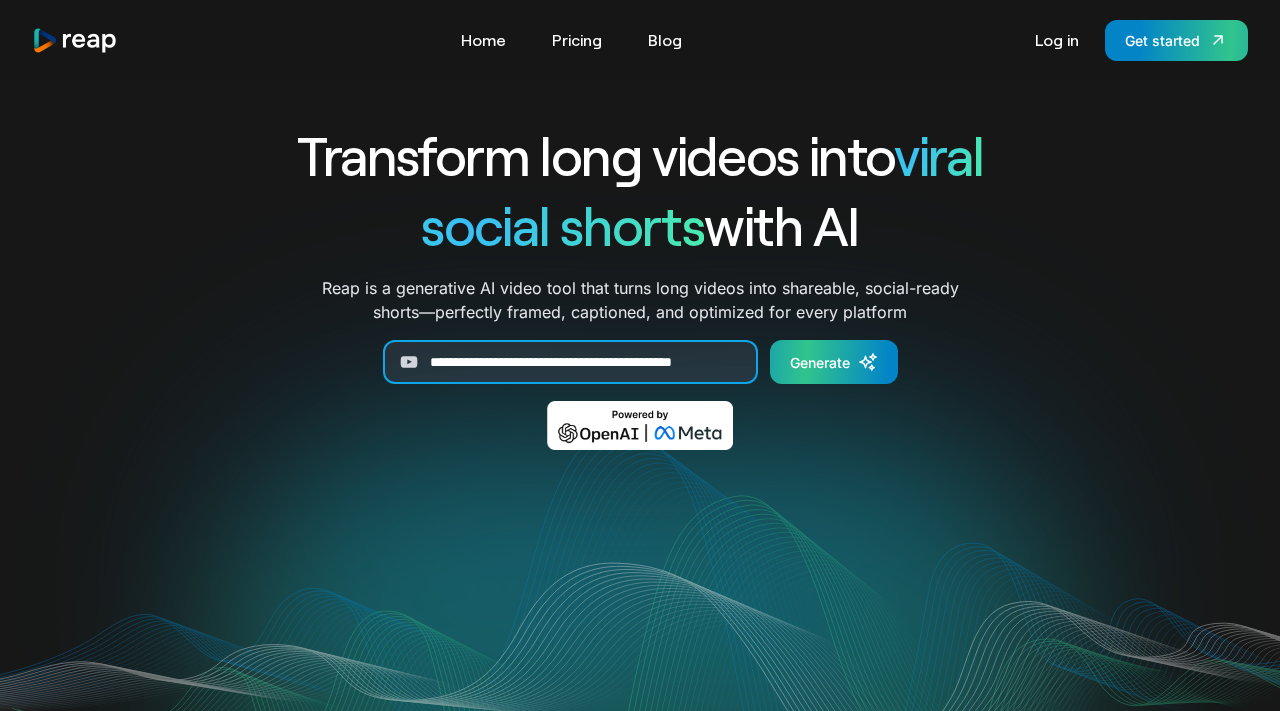 type on "**********" 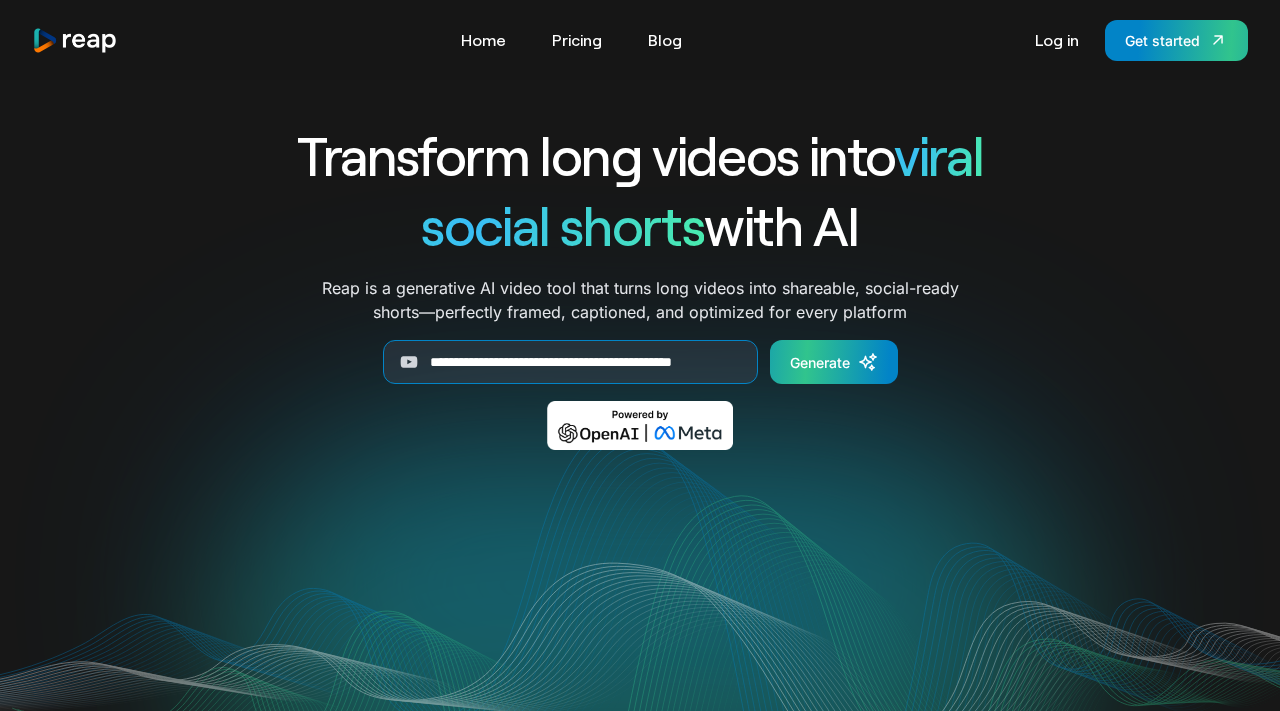 scroll, scrollTop: 0, scrollLeft: 0, axis: both 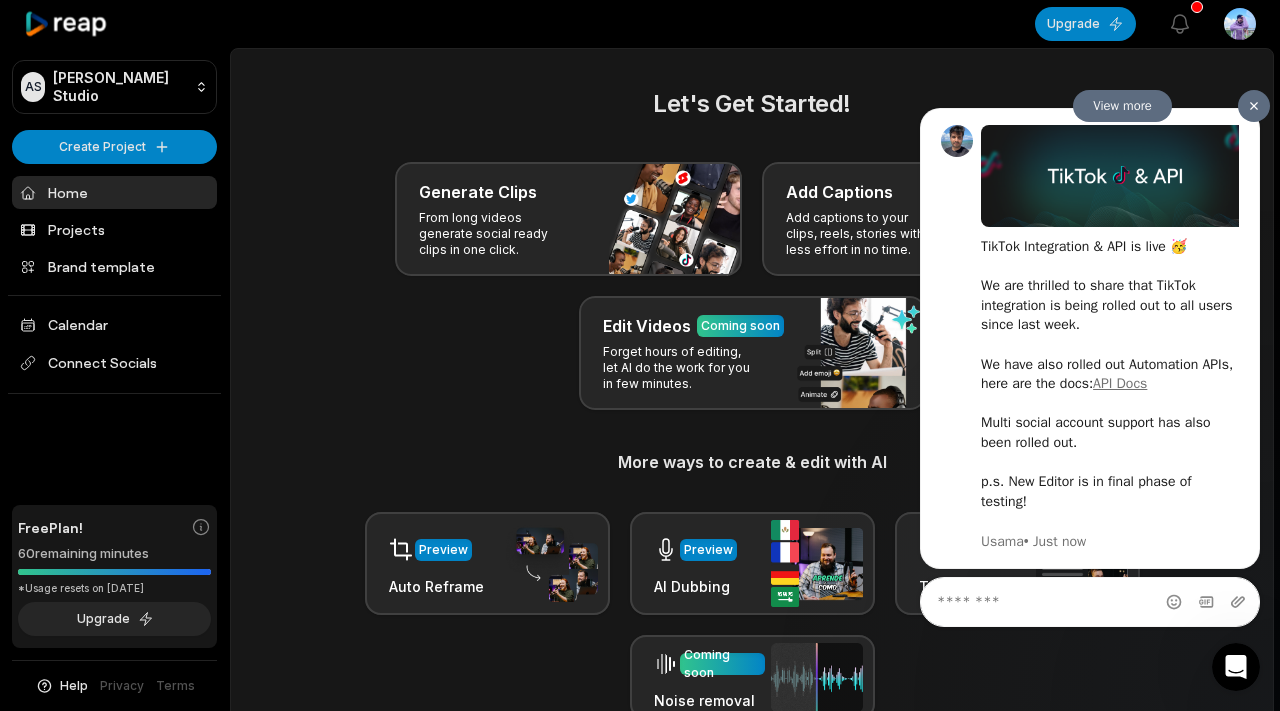 click at bounding box center (1254, 105) 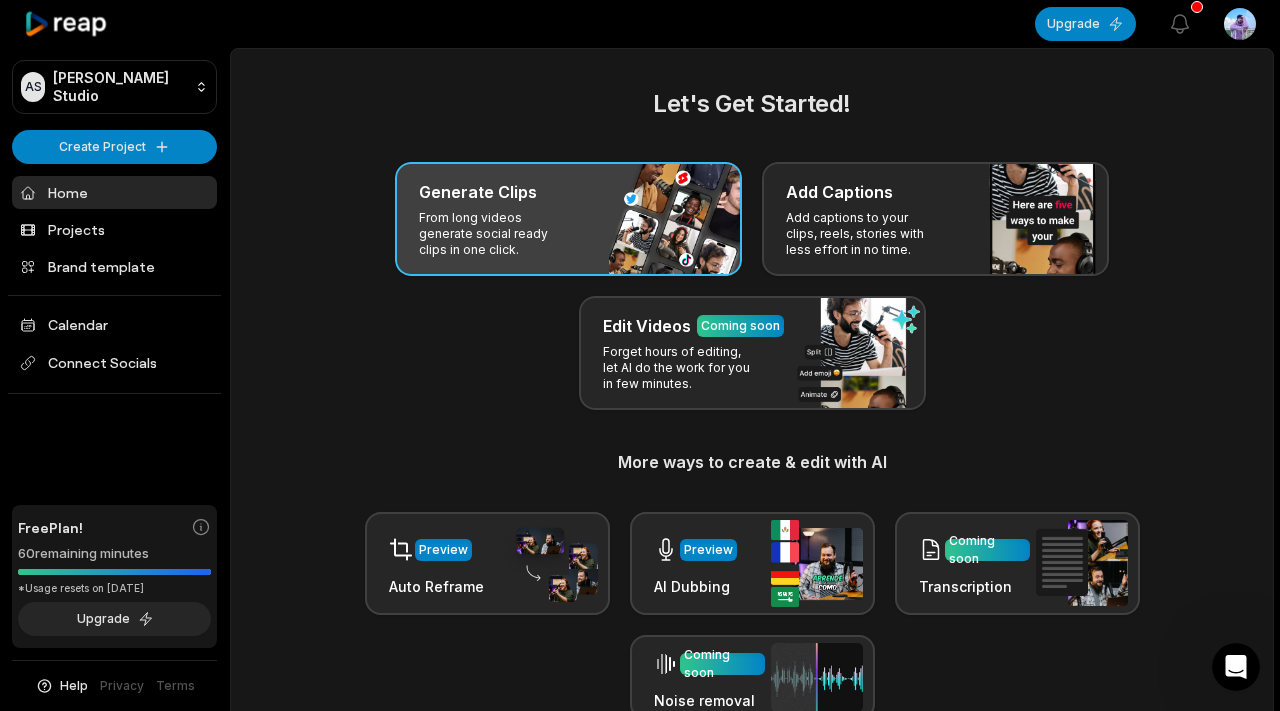 click on "Generate Clips" at bounding box center (478, 192) 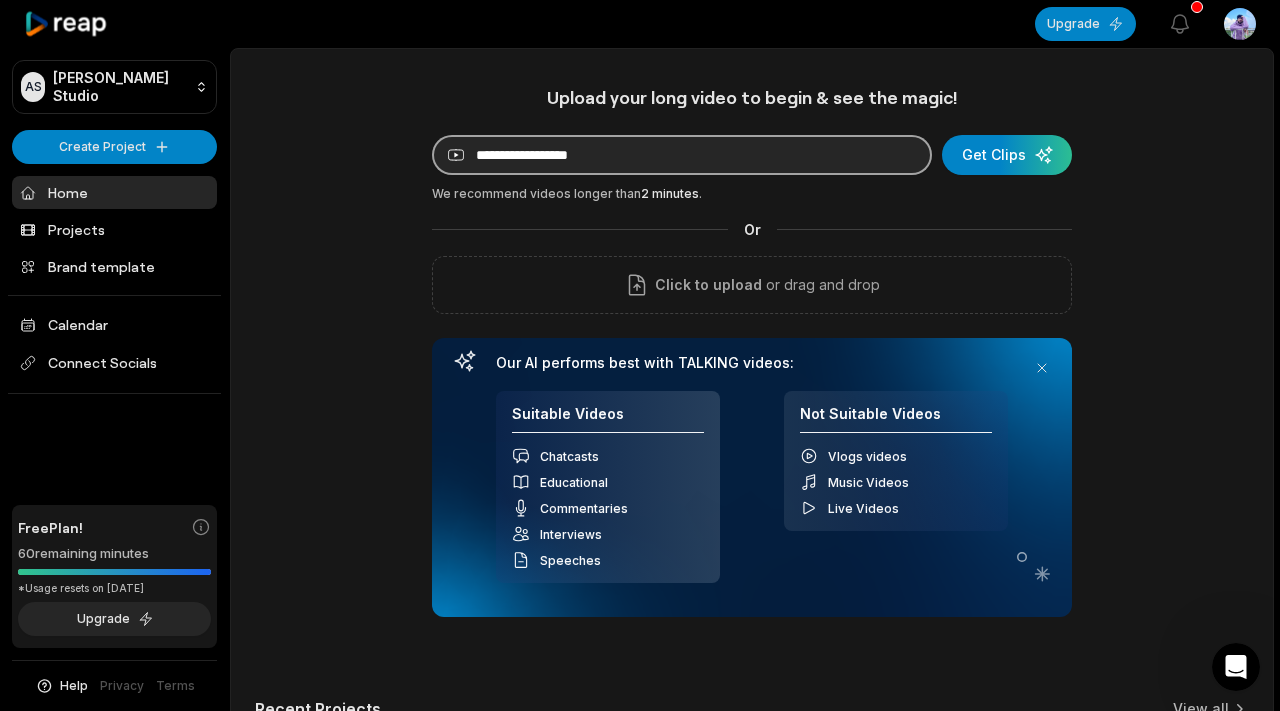 click at bounding box center (682, 155) 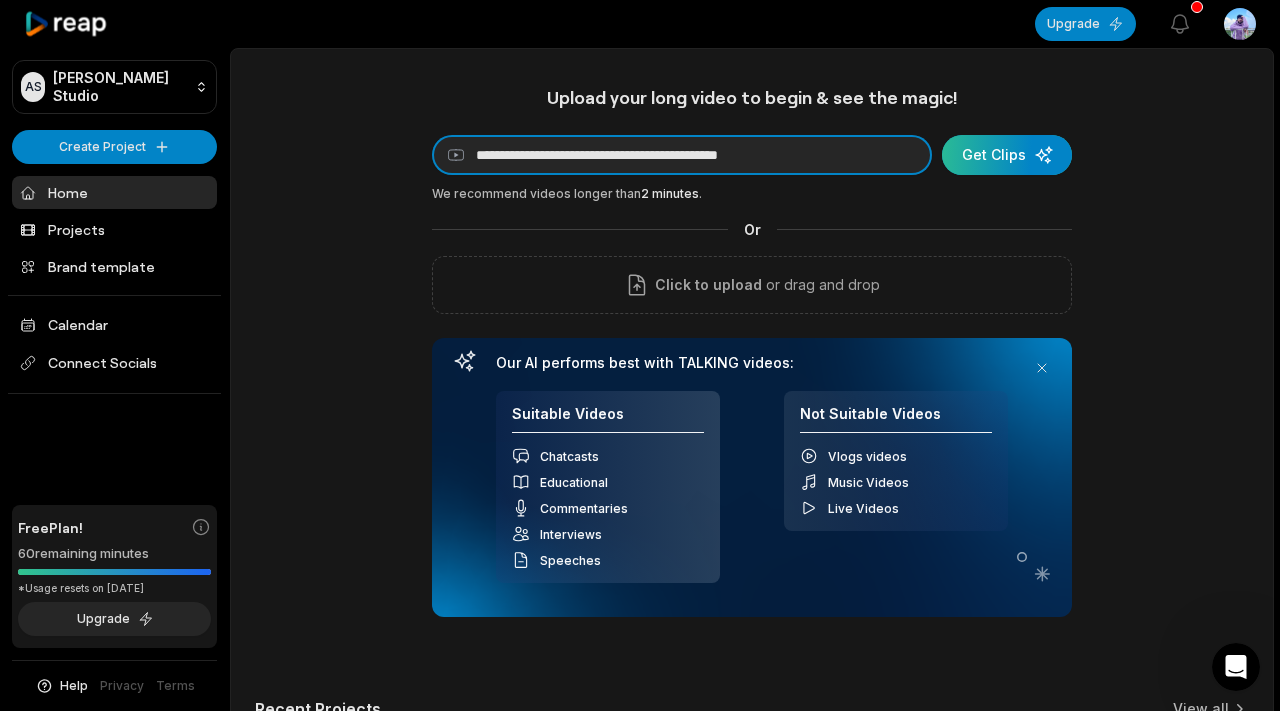 type on "**********" 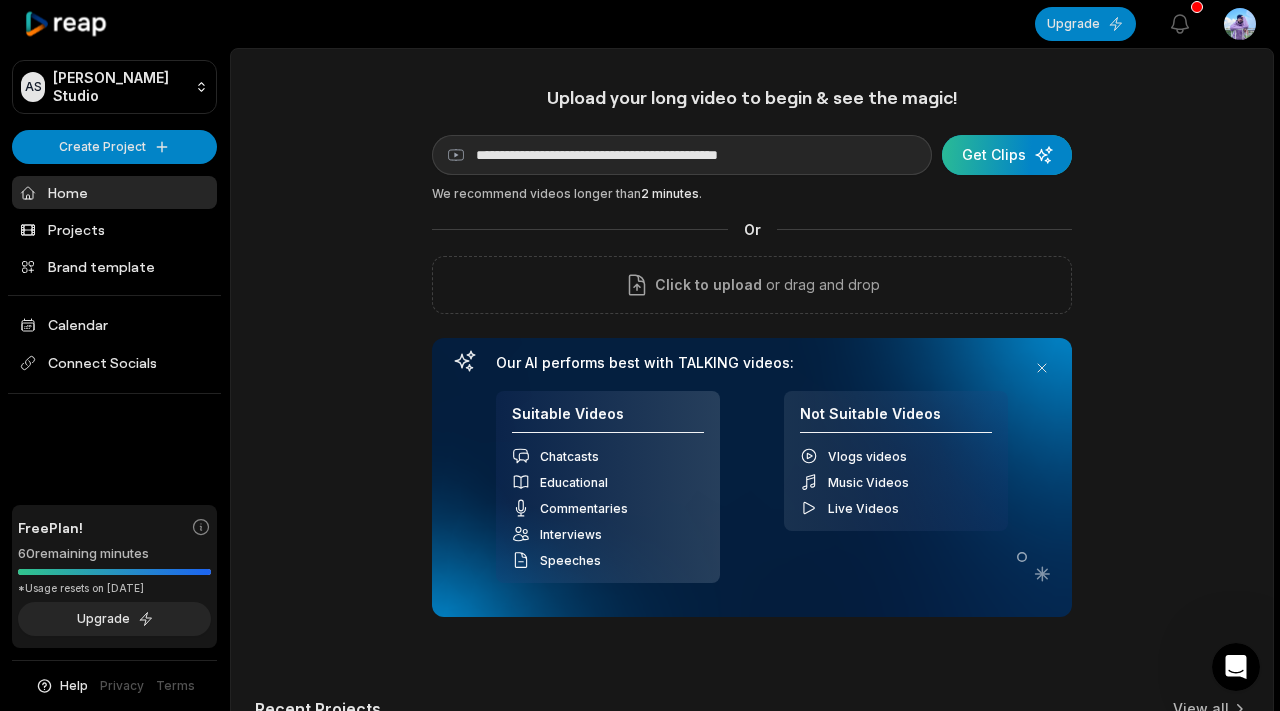 click at bounding box center (1007, 155) 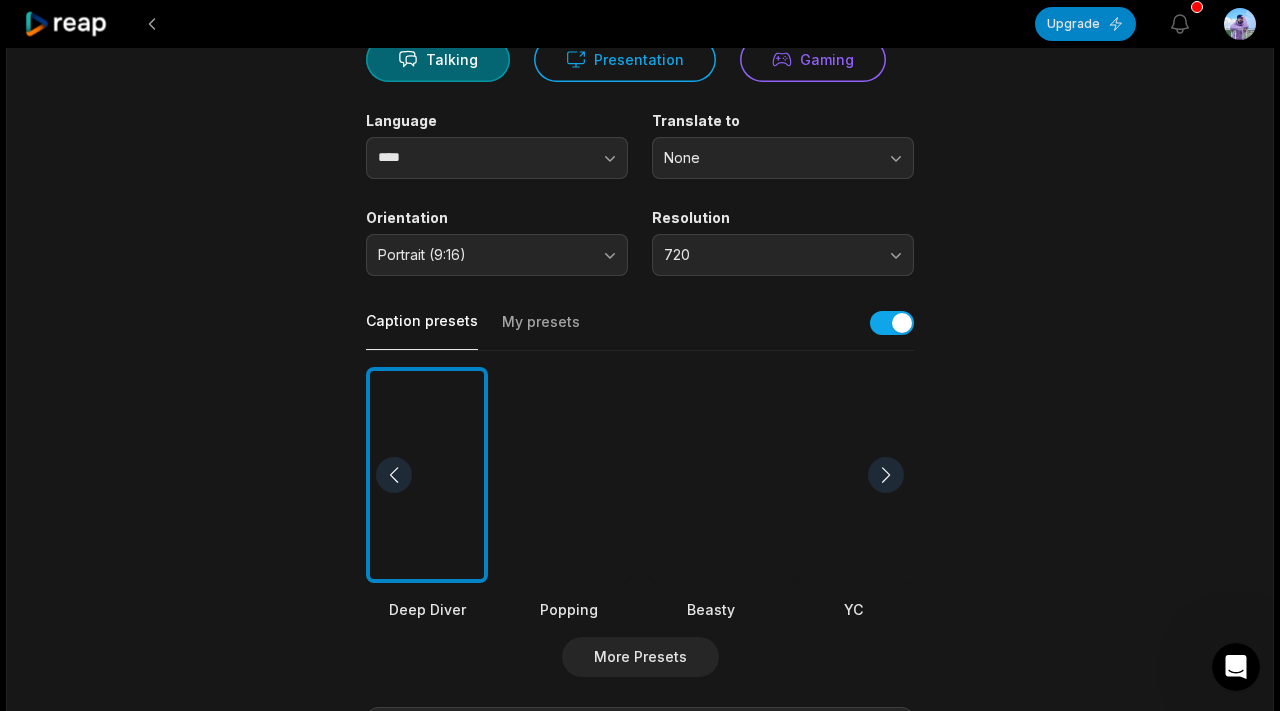 scroll, scrollTop: 252, scrollLeft: 0, axis: vertical 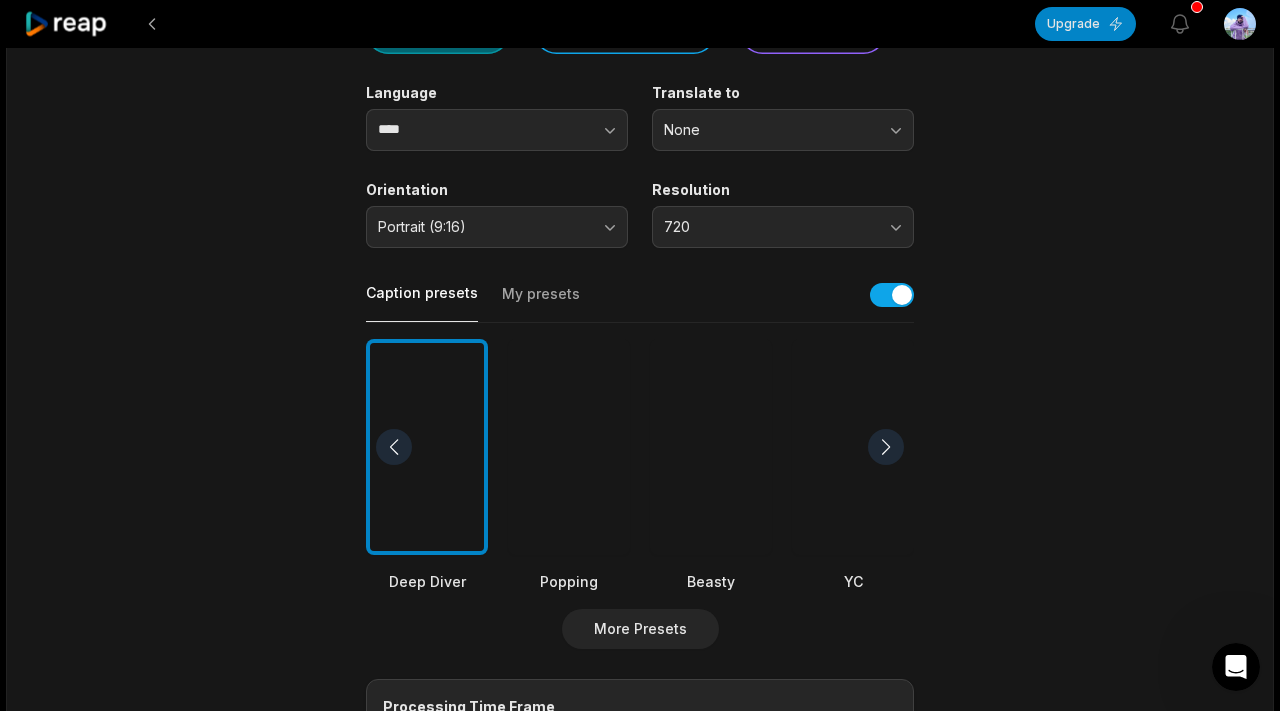 click at bounding box center (886, 447) 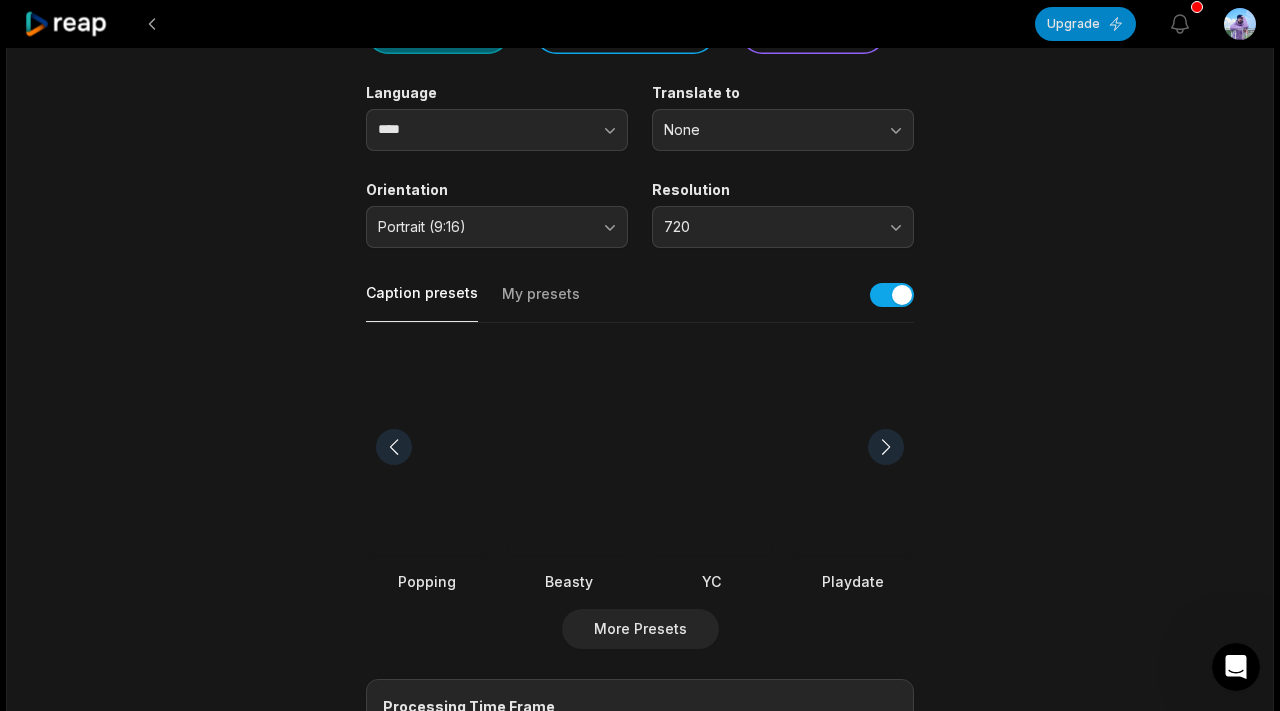 click at bounding box center (886, 447) 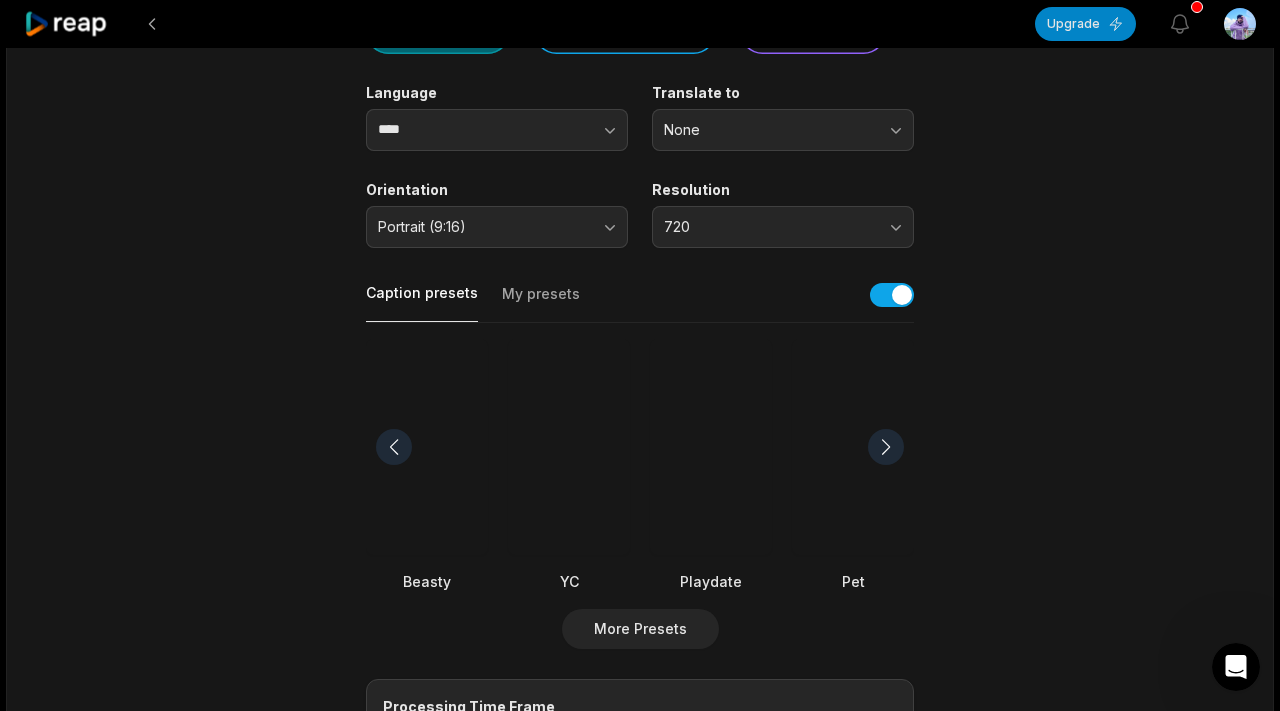 click at bounding box center [886, 447] 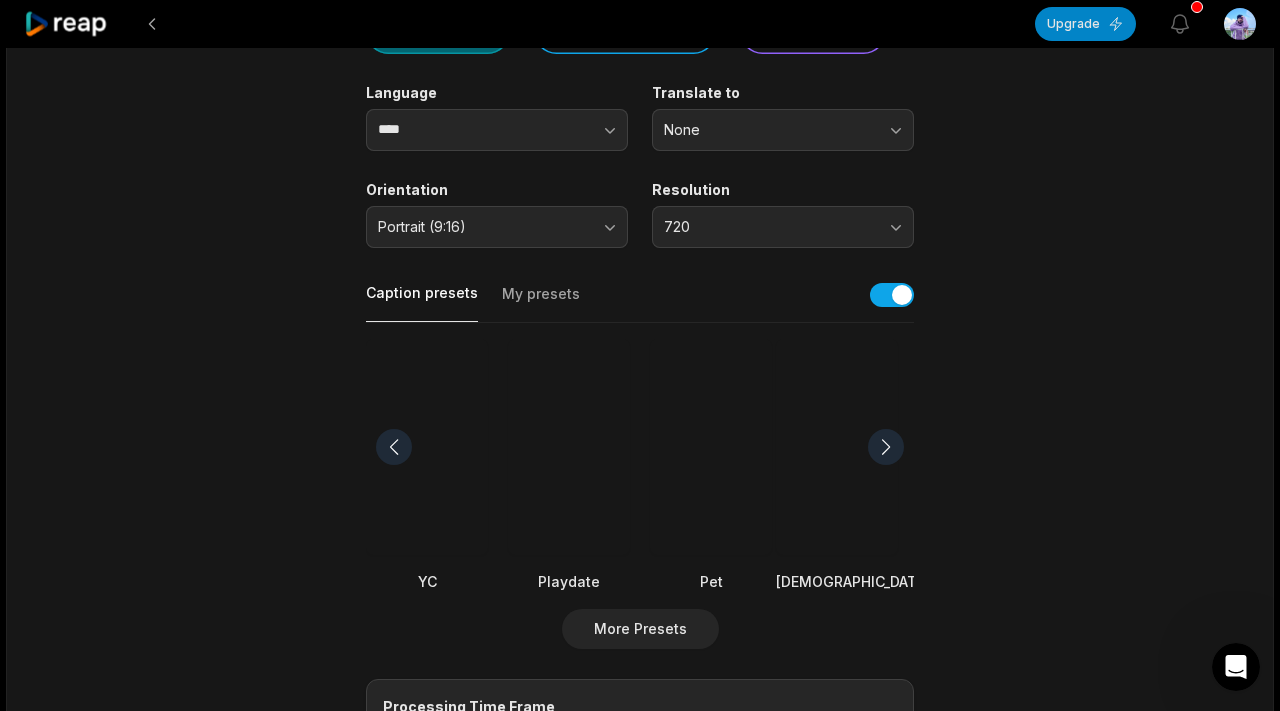 click at bounding box center [886, 447] 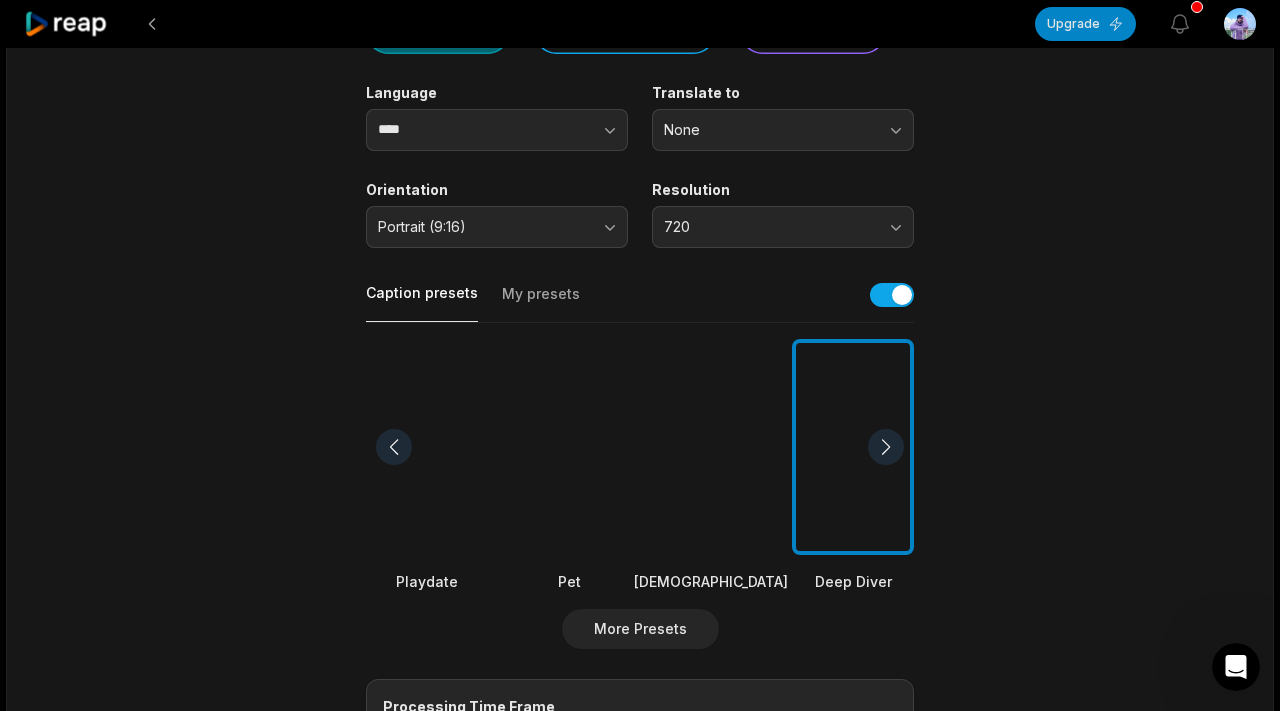 click at bounding box center [886, 447] 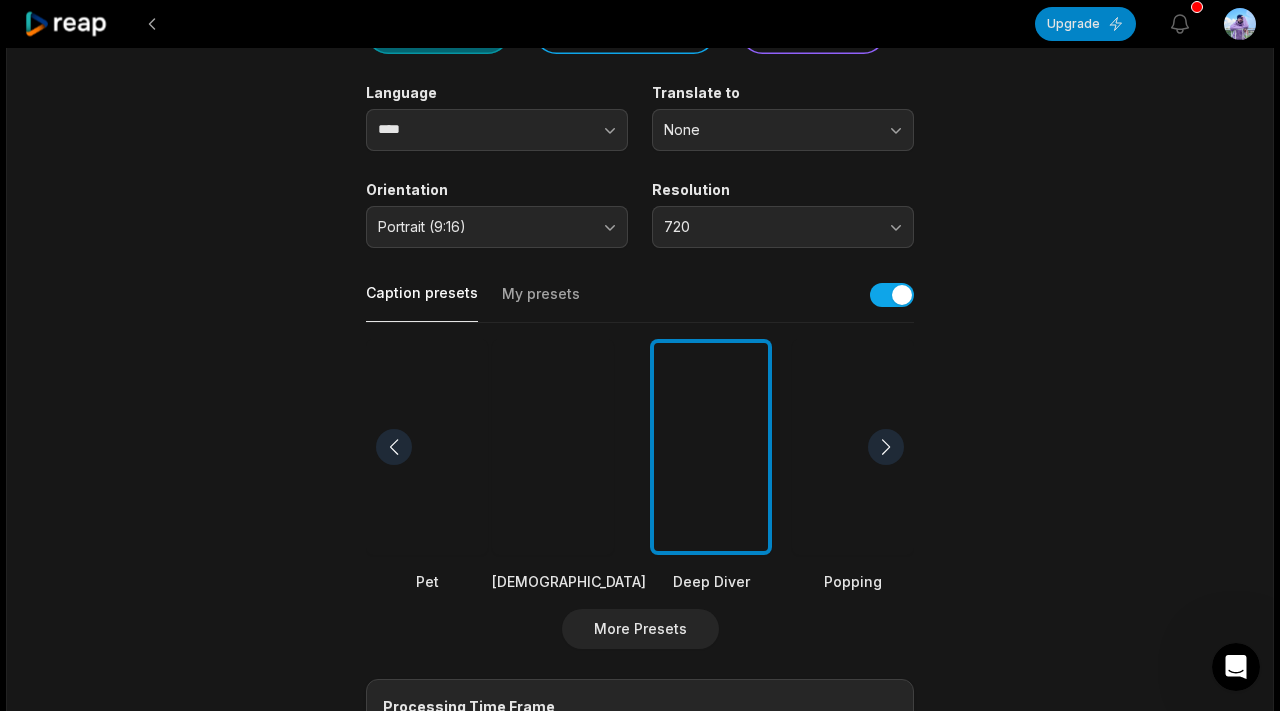 click at bounding box center [886, 447] 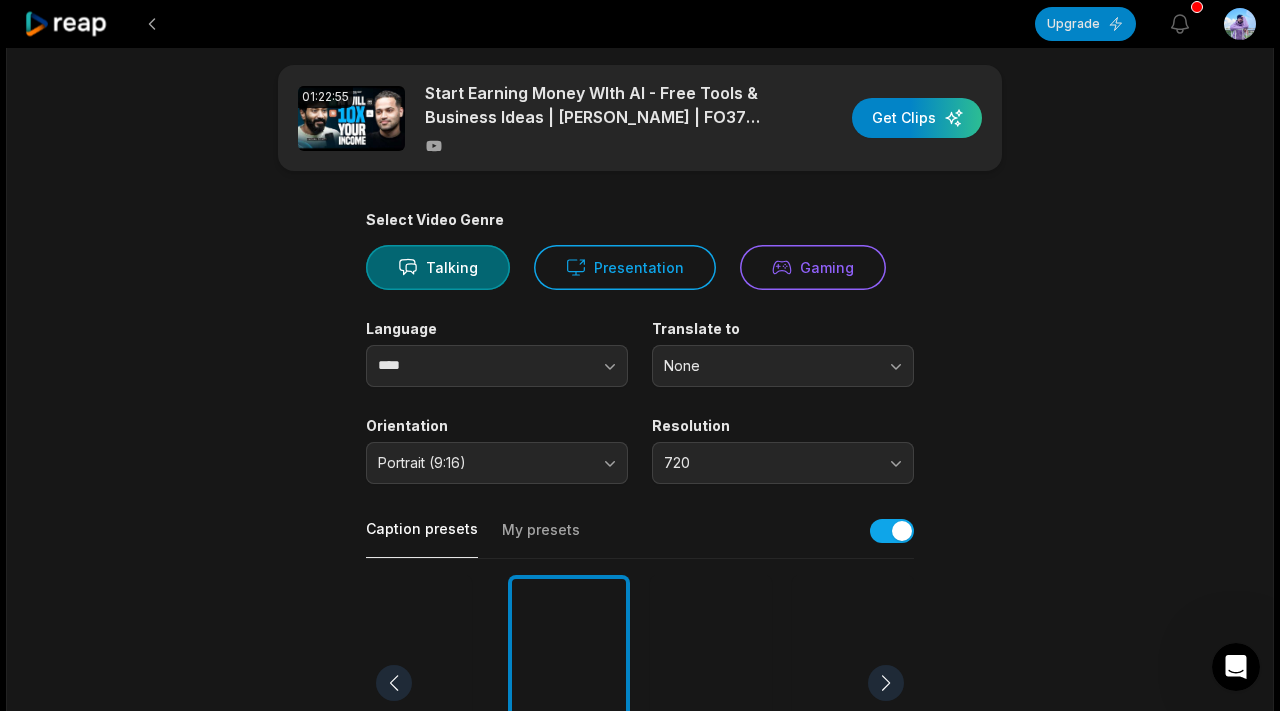 scroll, scrollTop: 0, scrollLeft: 0, axis: both 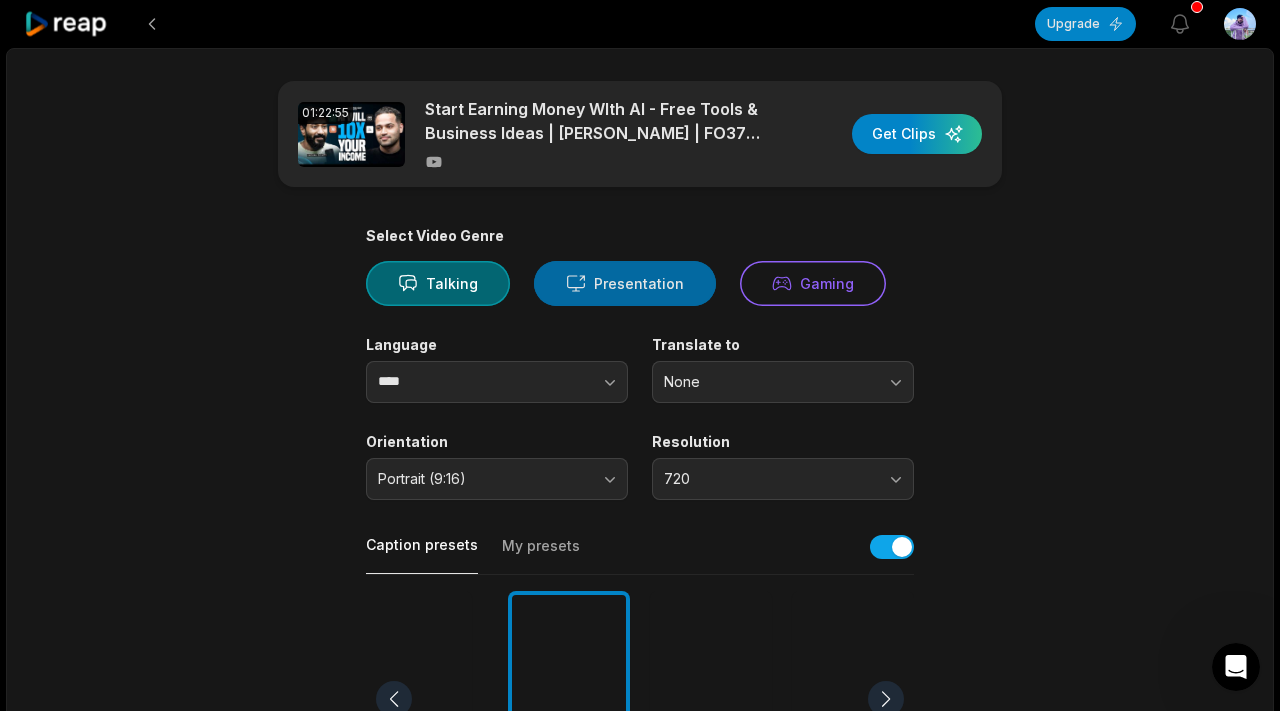 click on "Presentation" at bounding box center (625, 283) 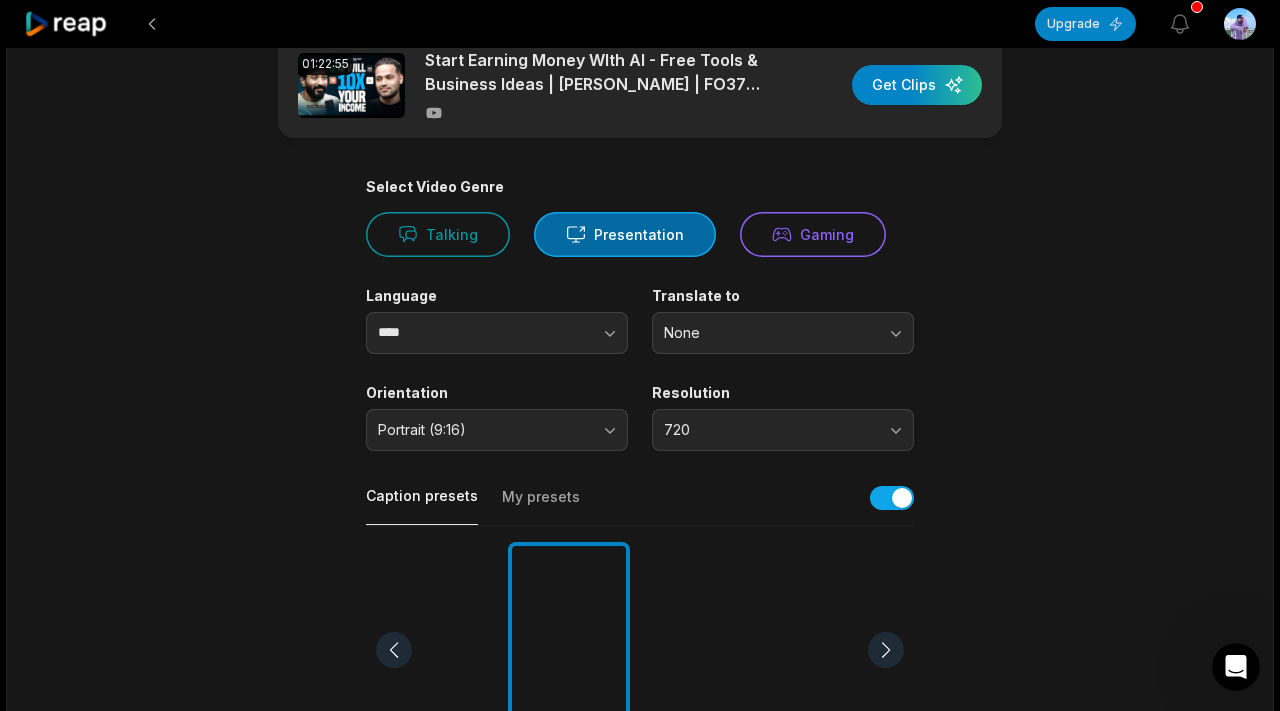scroll, scrollTop: 72, scrollLeft: 0, axis: vertical 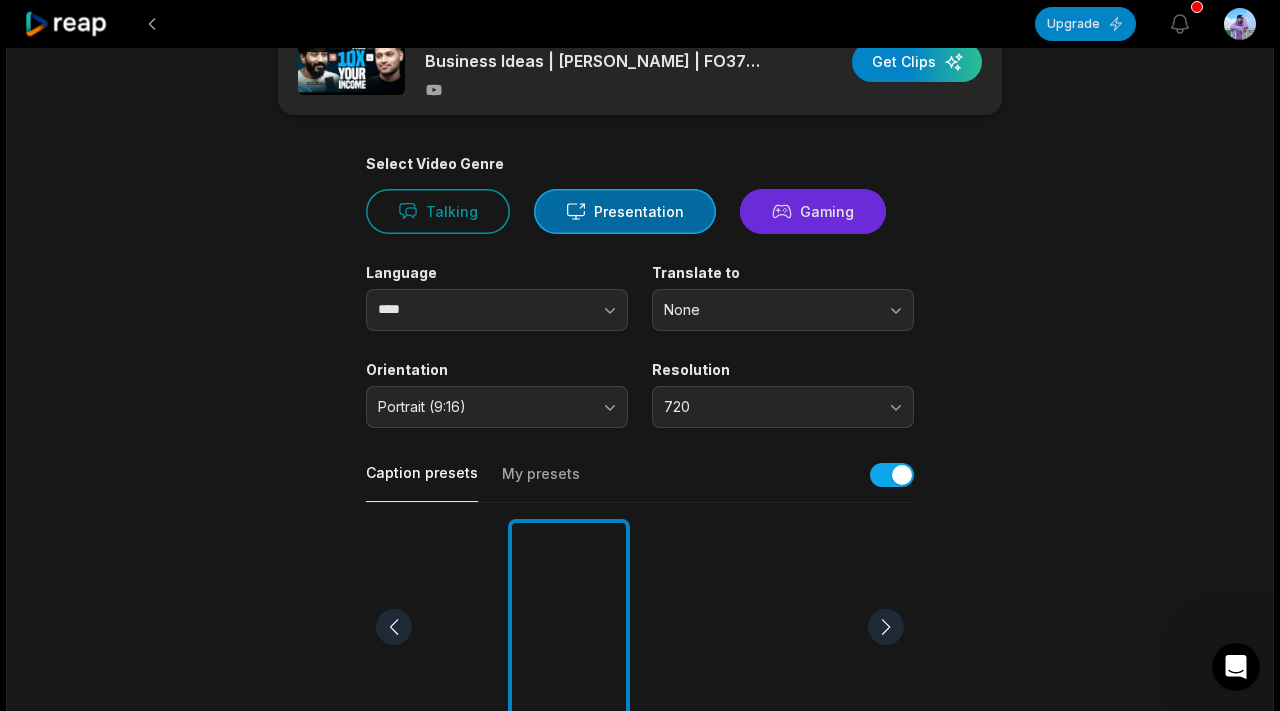 click on "Gaming" at bounding box center (813, 211) 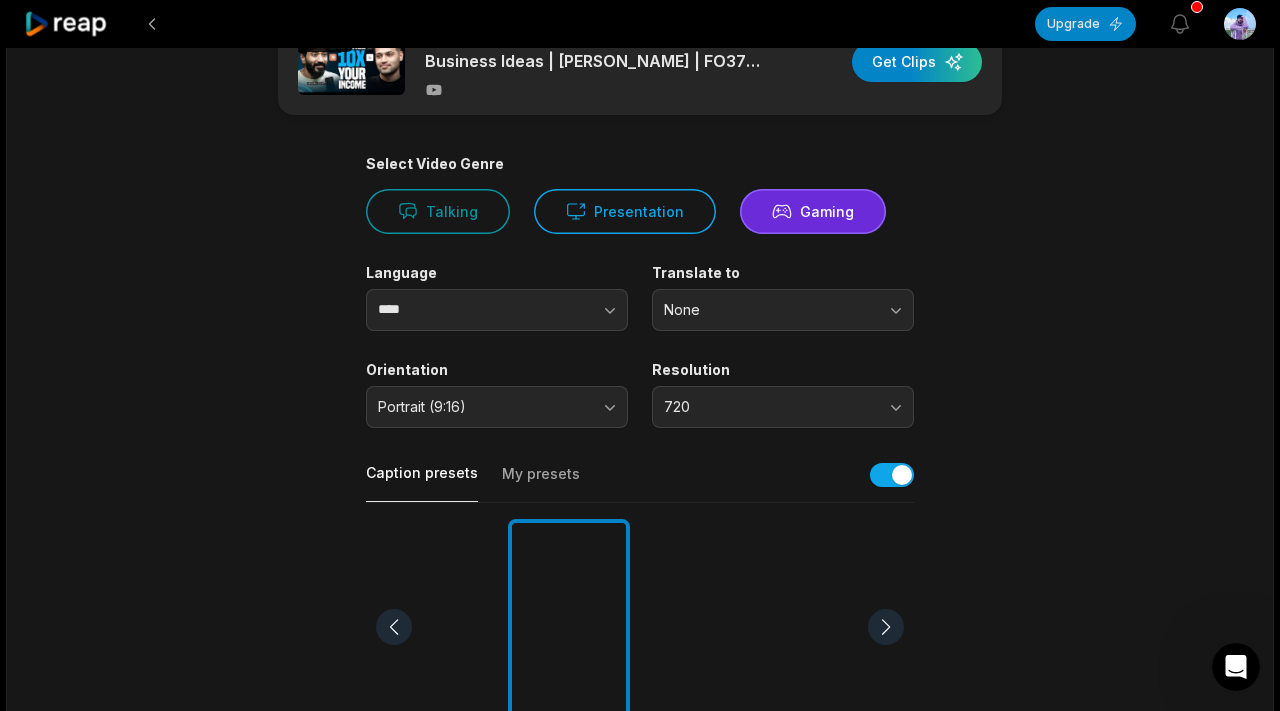scroll, scrollTop: 103, scrollLeft: 0, axis: vertical 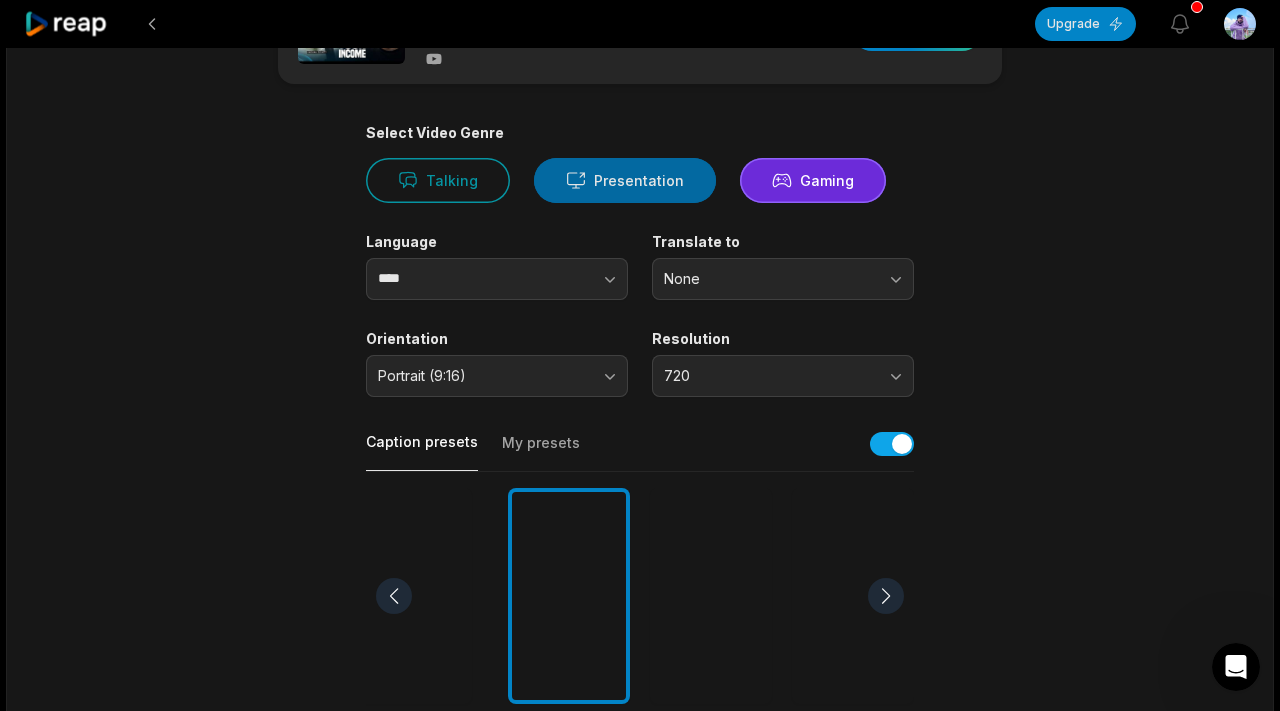 click on "Presentation" at bounding box center [625, 180] 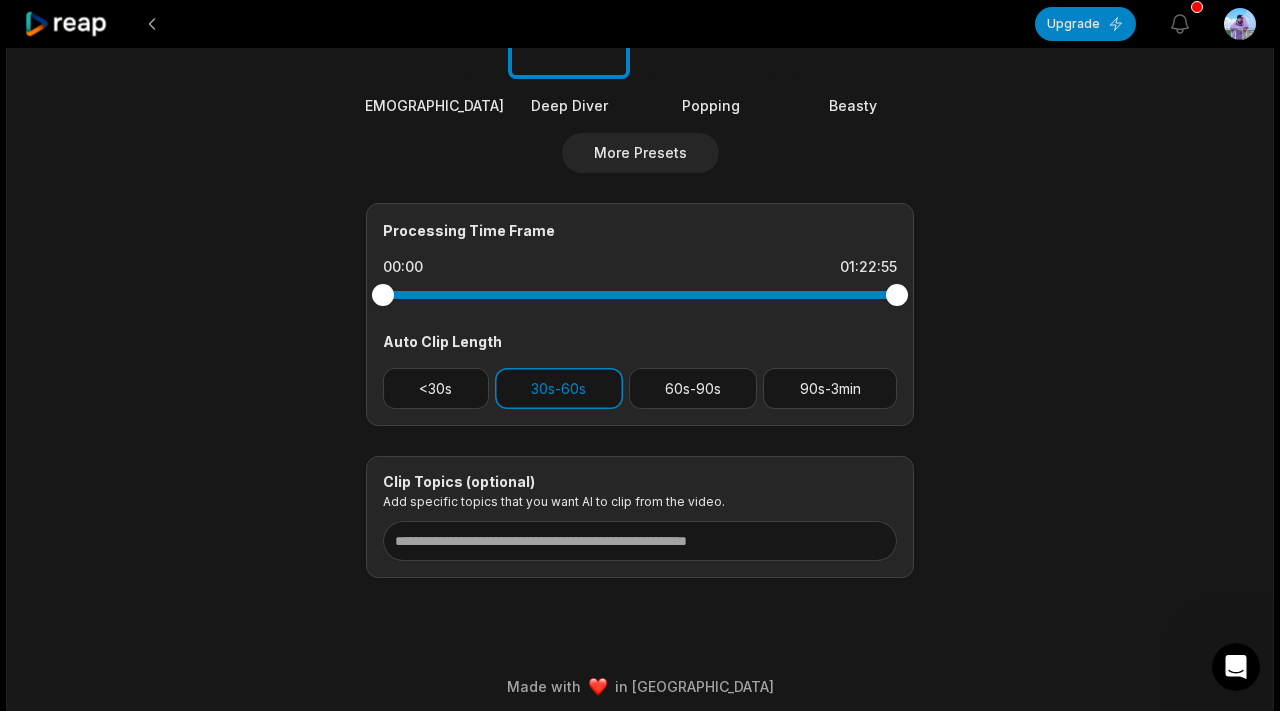 scroll, scrollTop: 739, scrollLeft: 0, axis: vertical 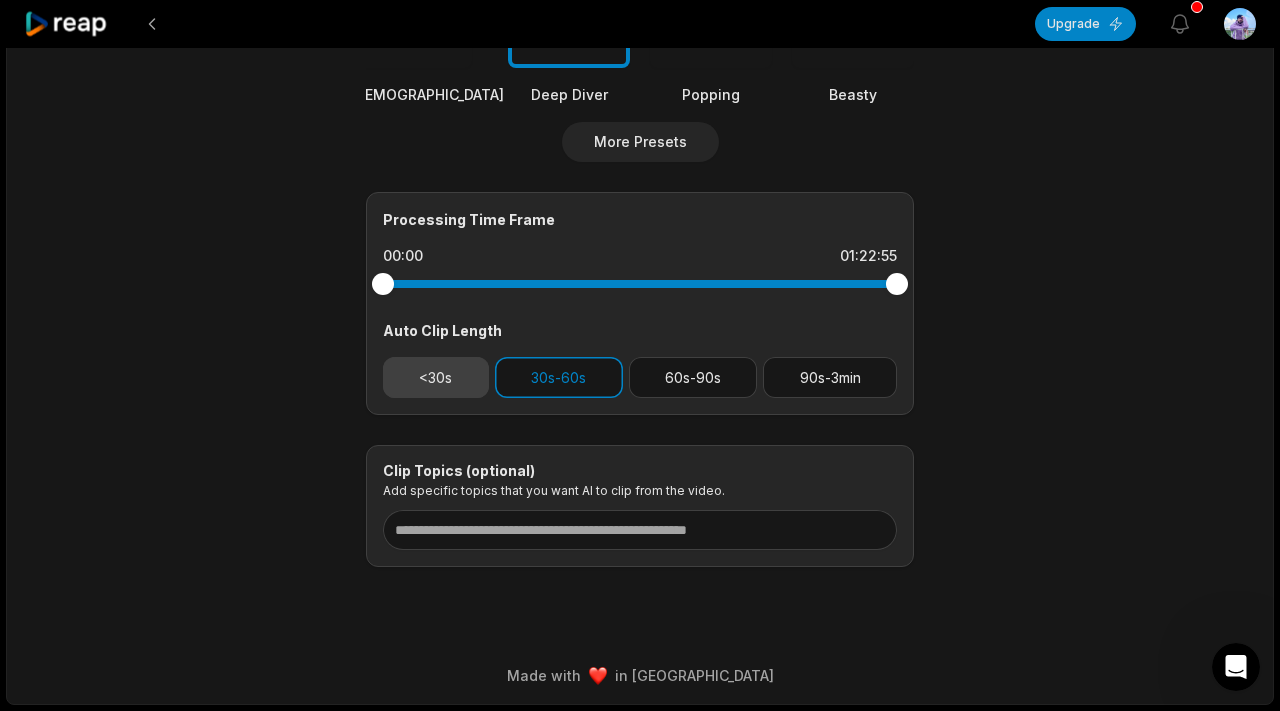 click on "<30s" at bounding box center (436, 377) 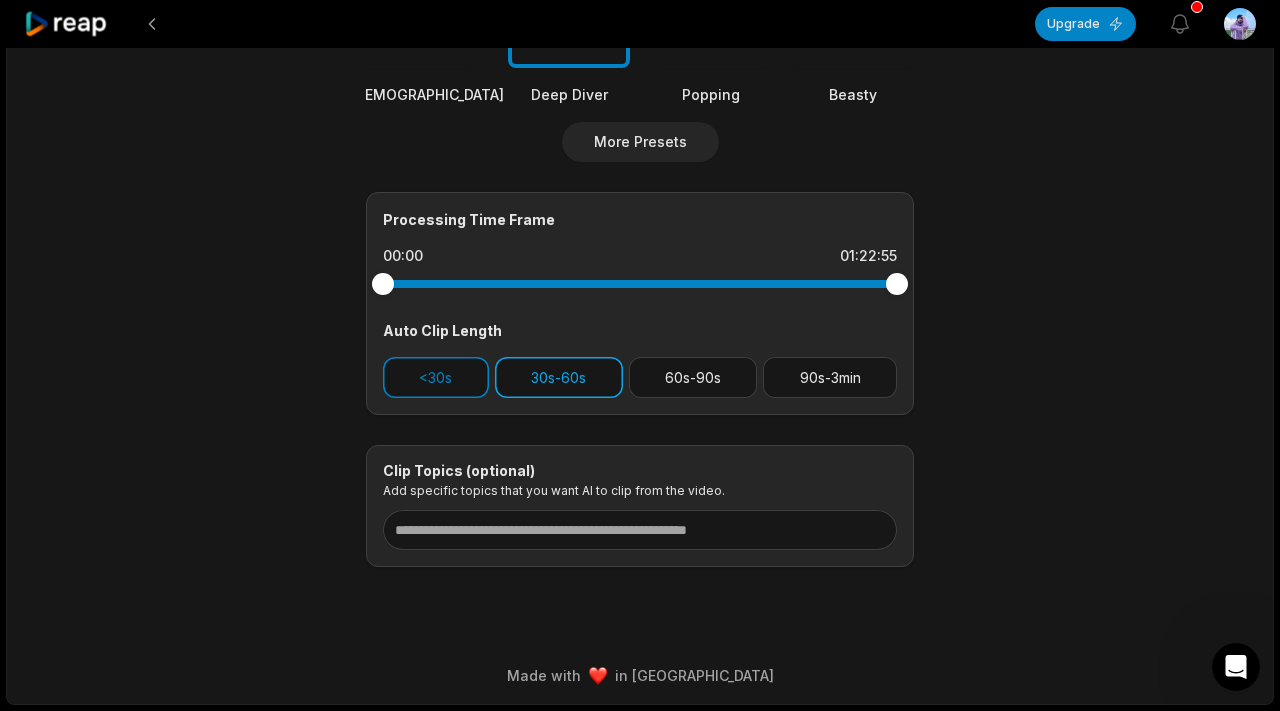 click on "30s-60s" at bounding box center (559, 377) 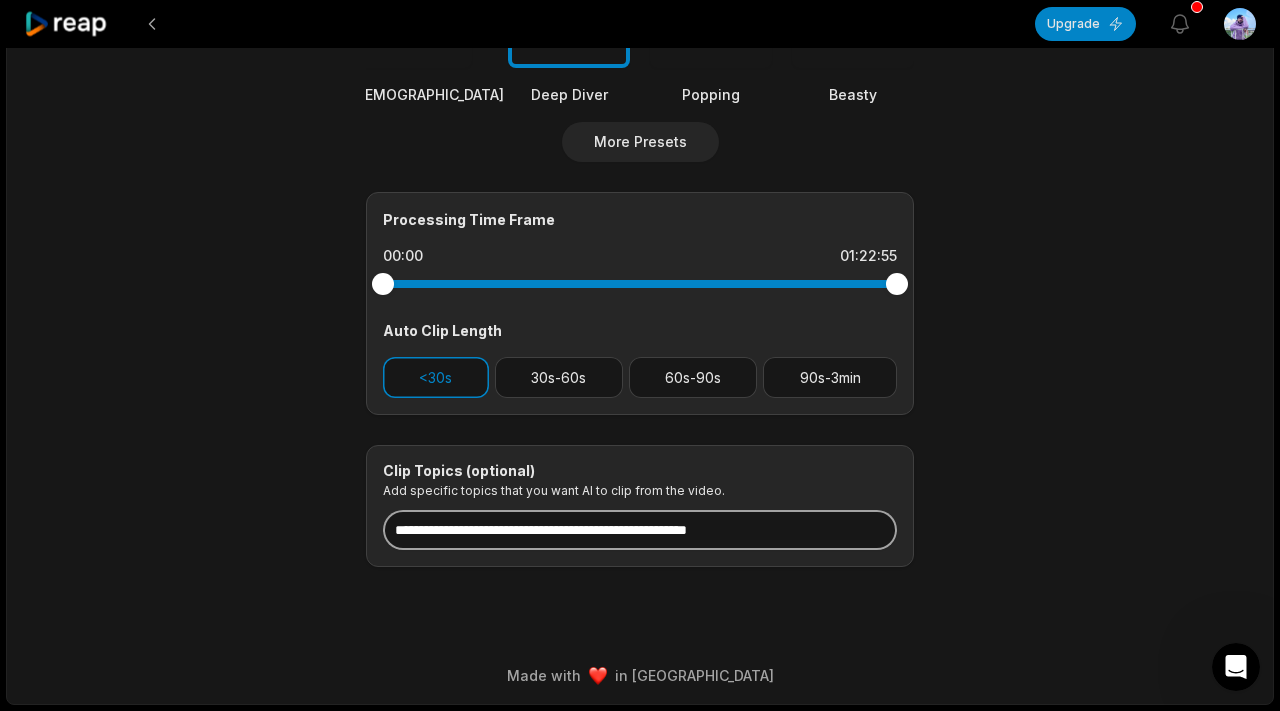 click at bounding box center [640, 530] 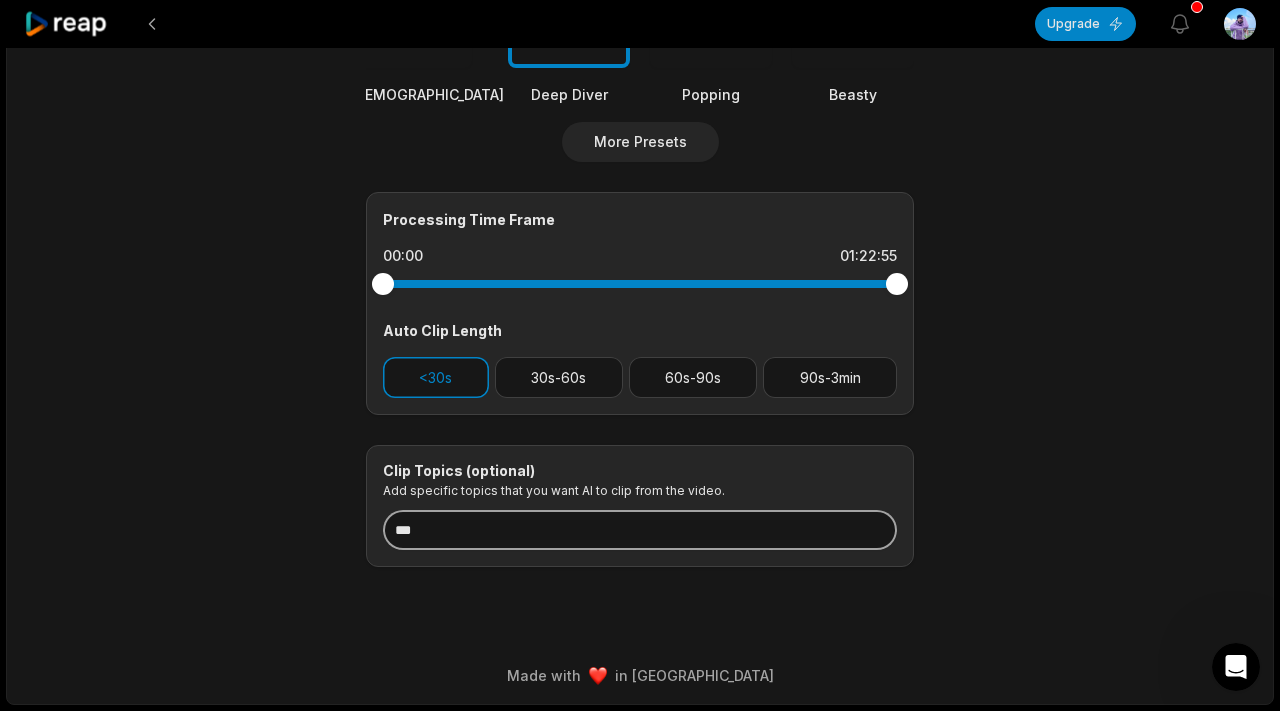 type on "***" 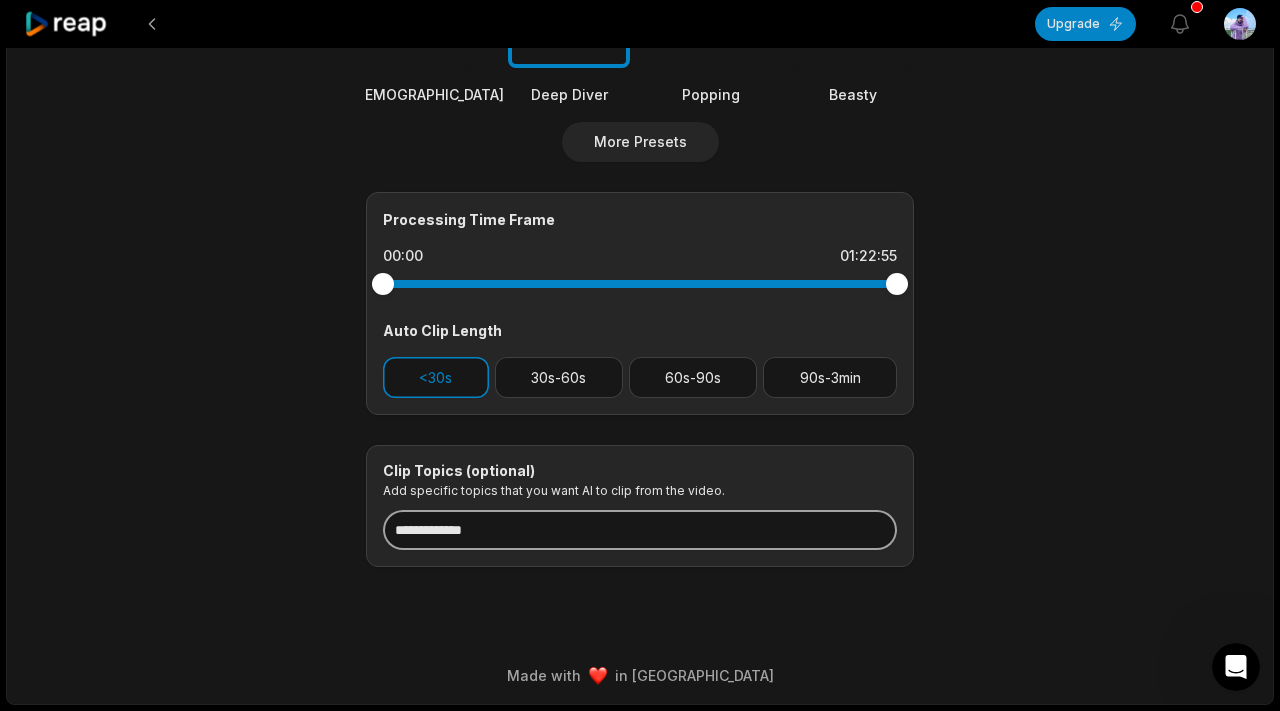 type on "**********" 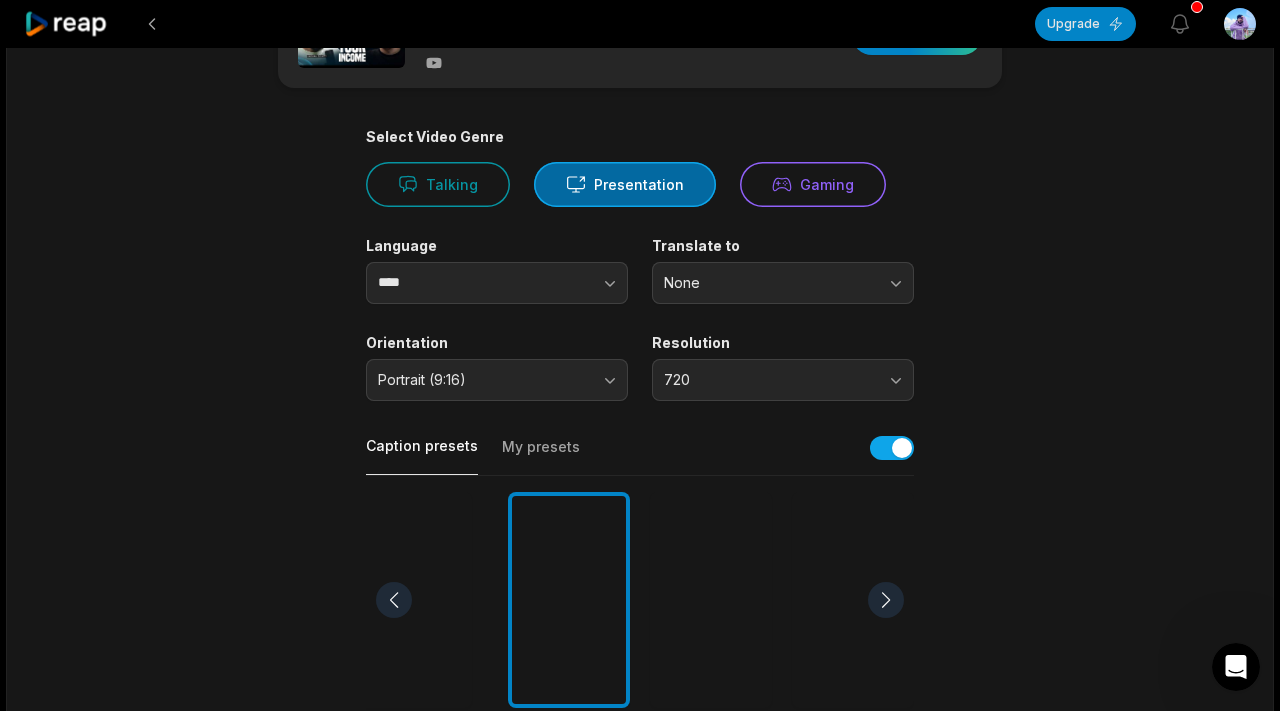 scroll, scrollTop: 0, scrollLeft: 0, axis: both 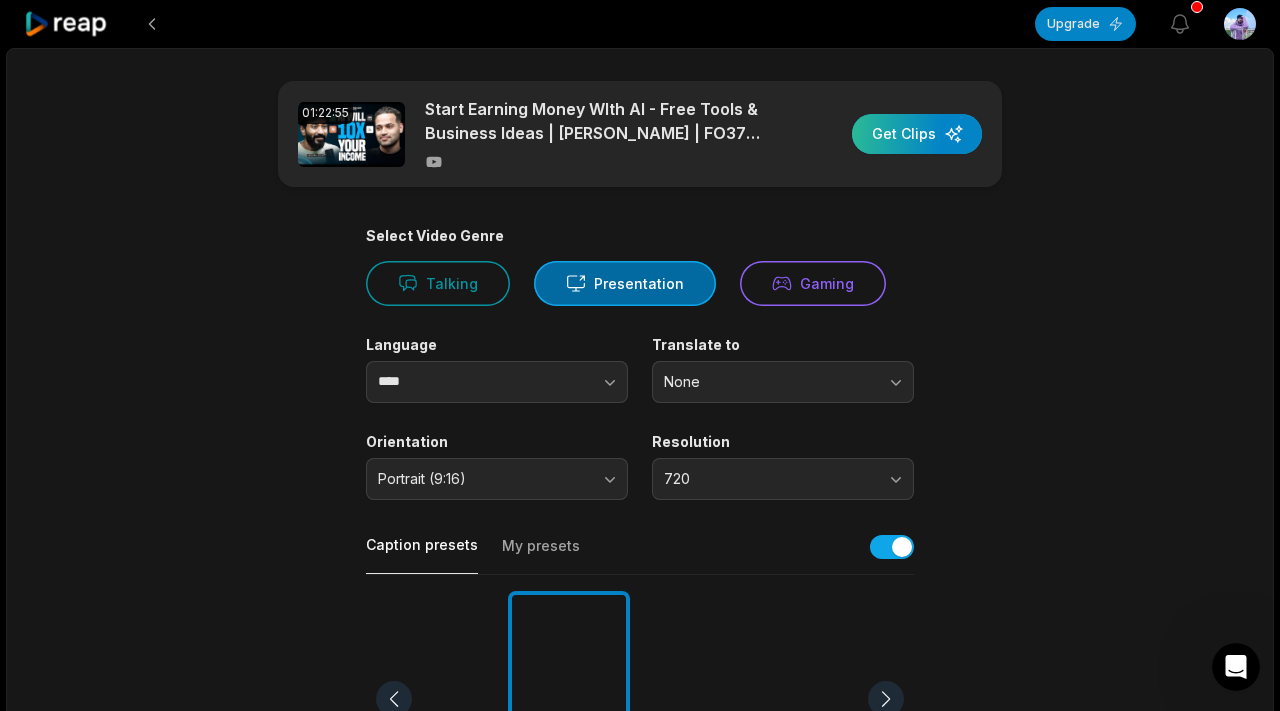 click at bounding box center (917, 134) 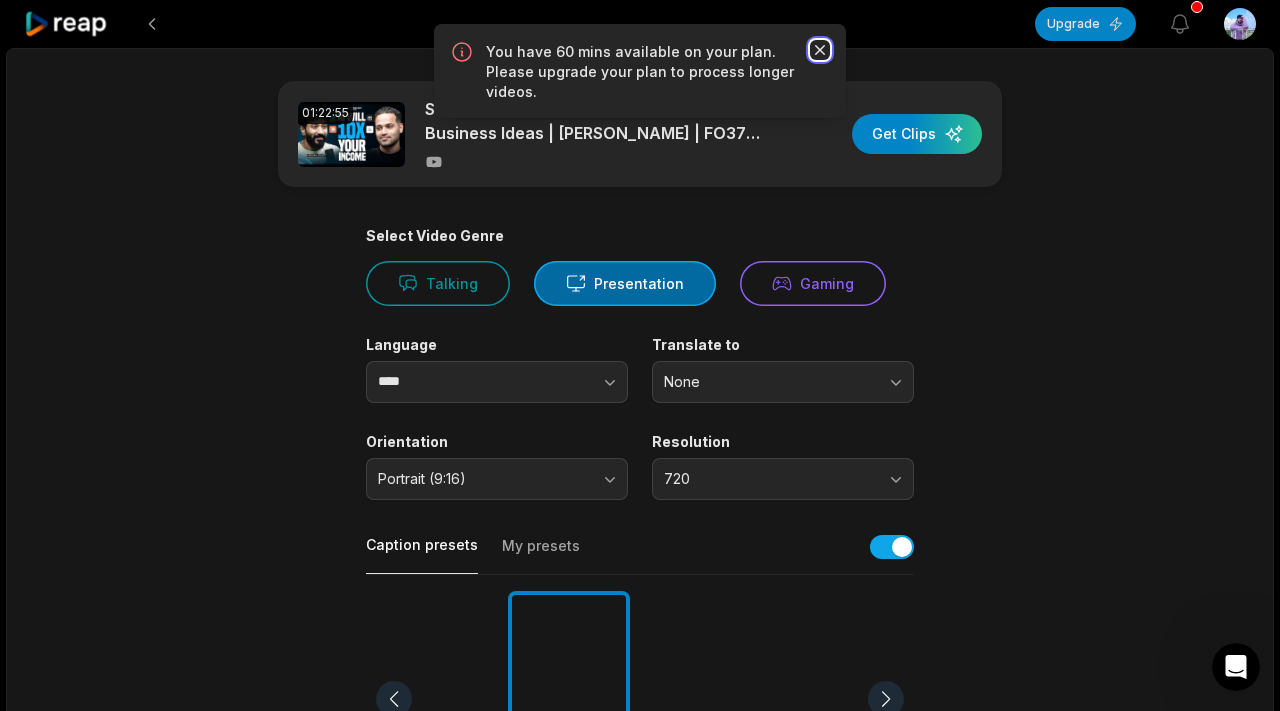 click 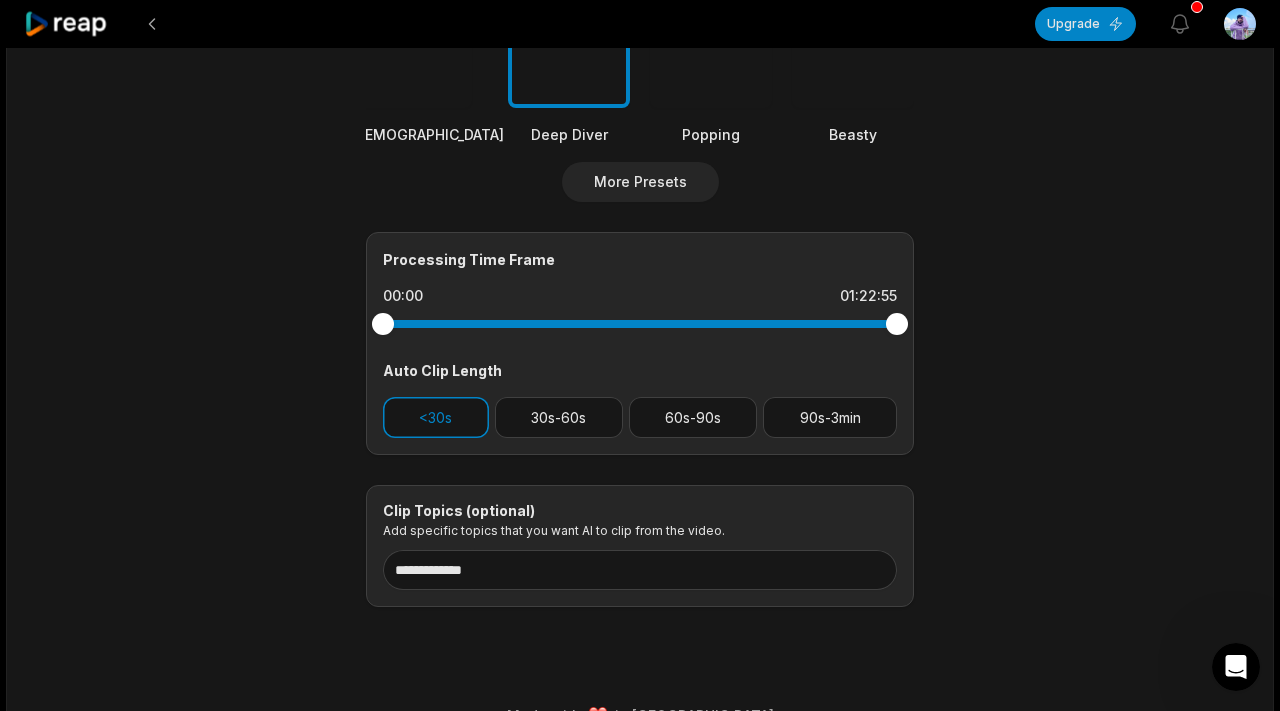 scroll, scrollTop: 702, scrollLeft: 0, axis: vertical 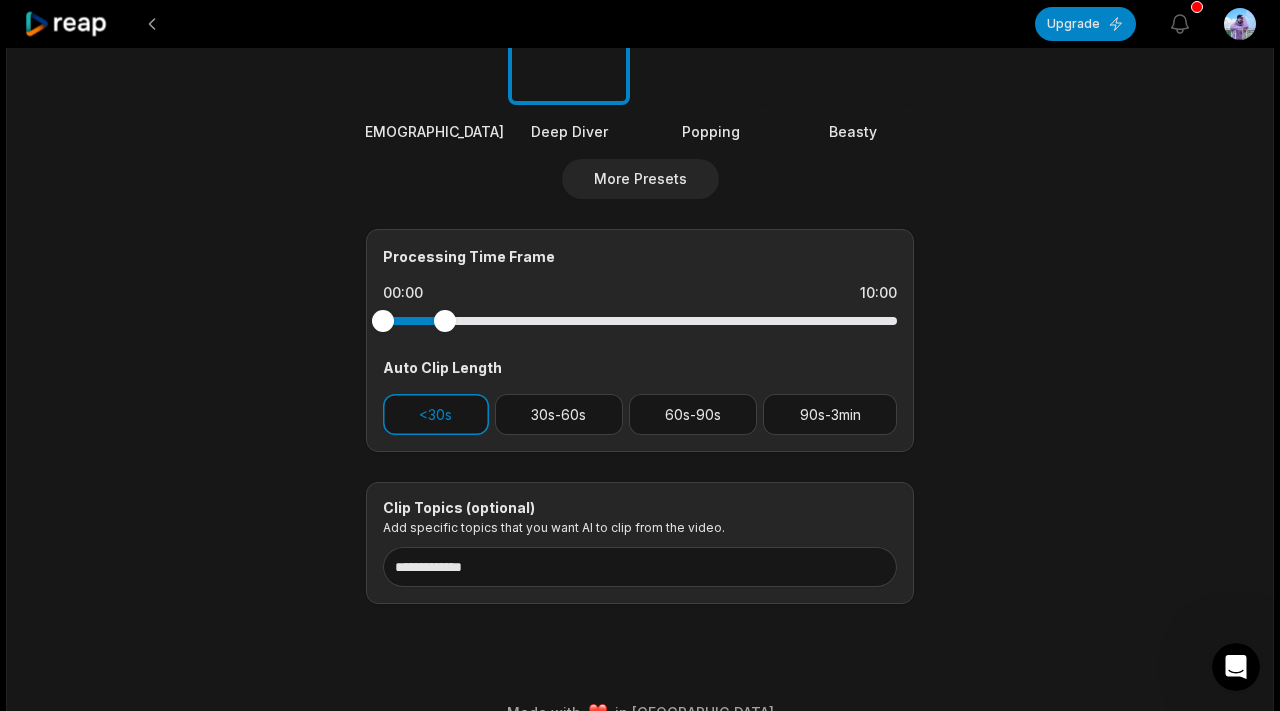 drag, startPoint x: 894, startPoint y: 321, endPoint x: 445, endPoint y: 313, distance: 449.07126 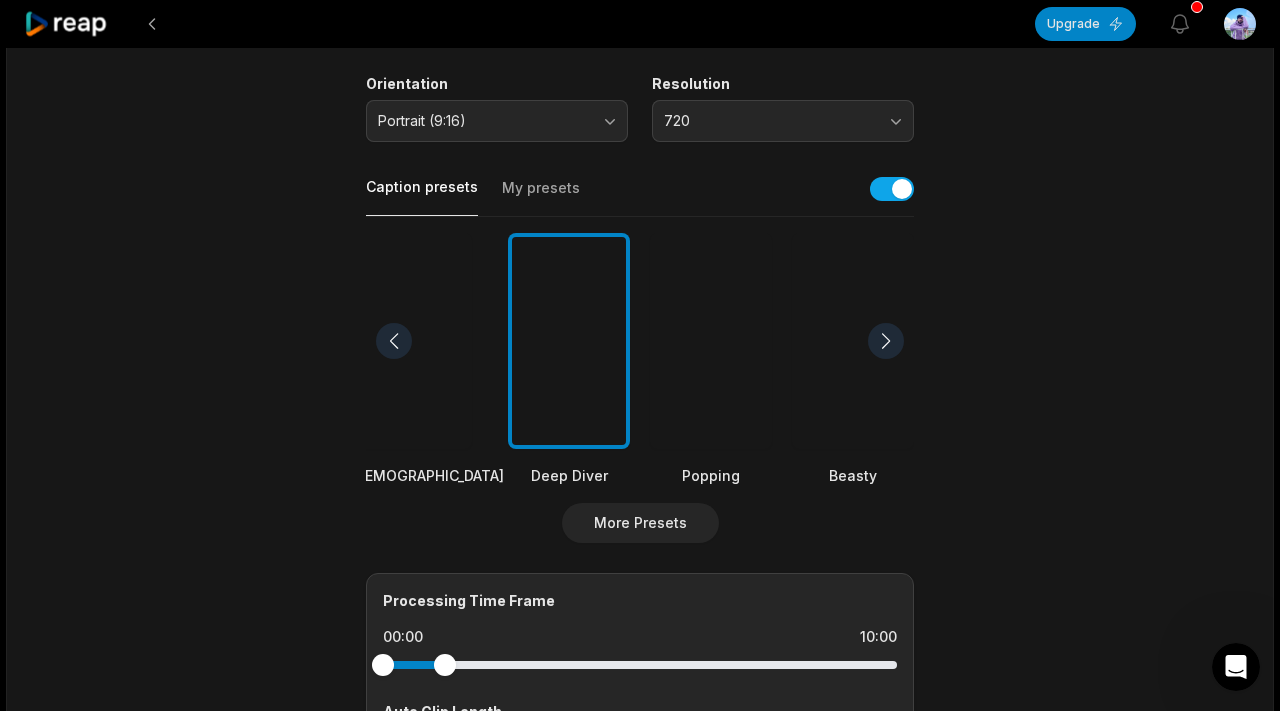 scroll, scrollTop: 0, scrollLeft: 0, axis: both 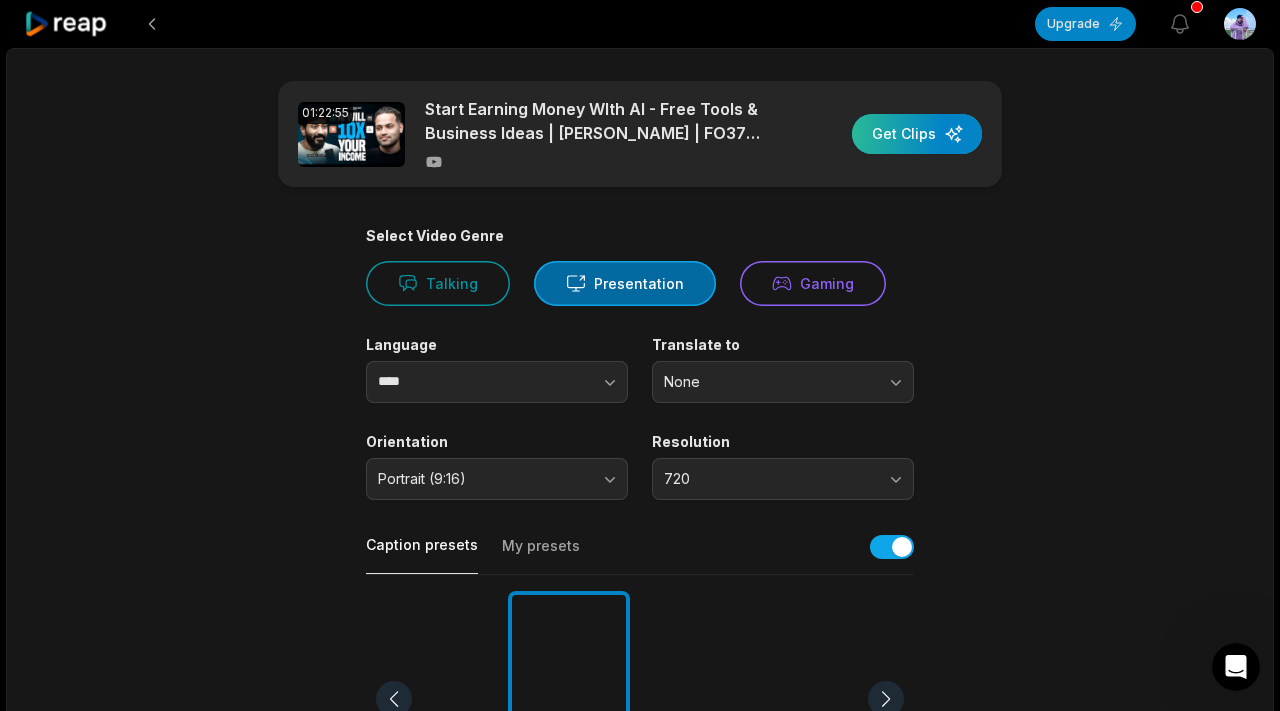click at bounding box center [917, 134] 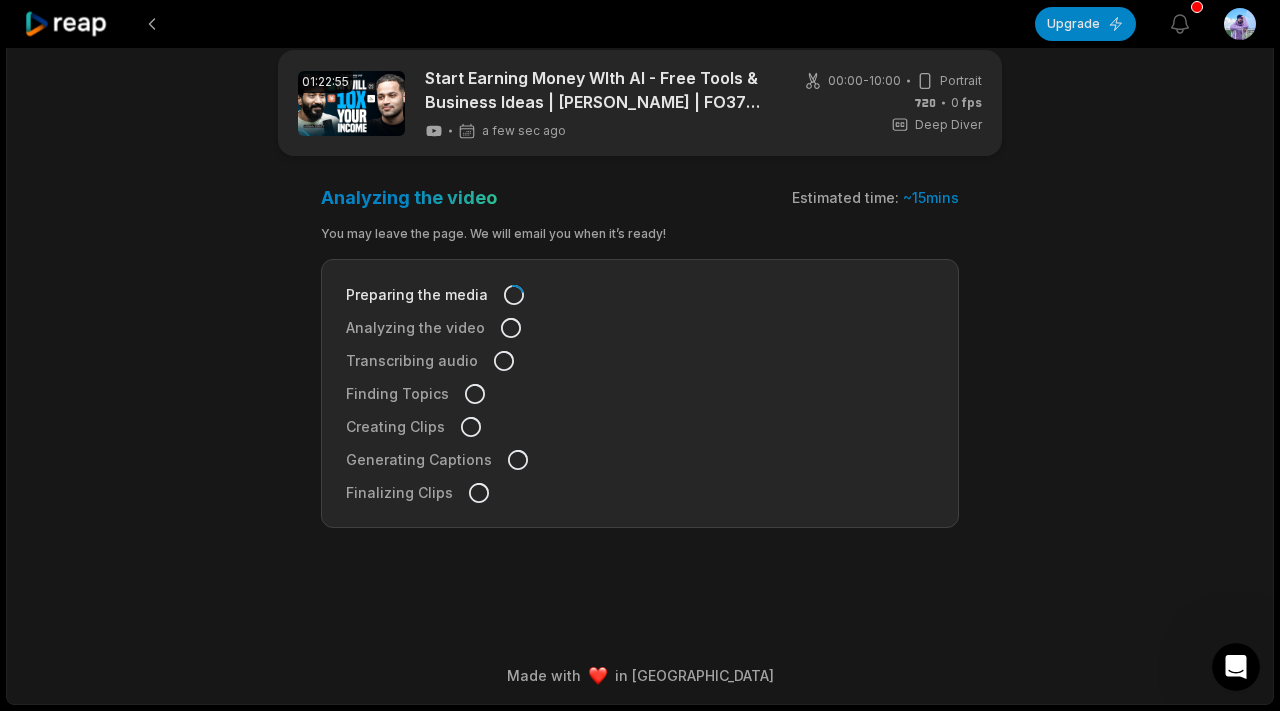 scroll, scrollTop: 0, scrollLeft: 0, axis: both 